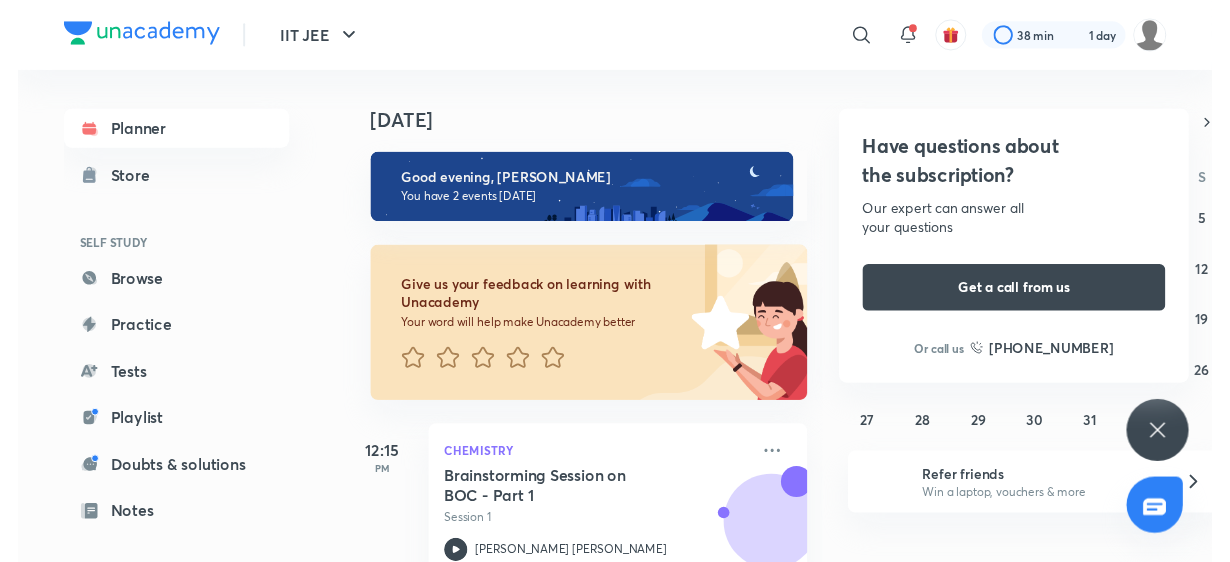 scroll, scrollTop: 0, scrollLeft: 0, axis: both 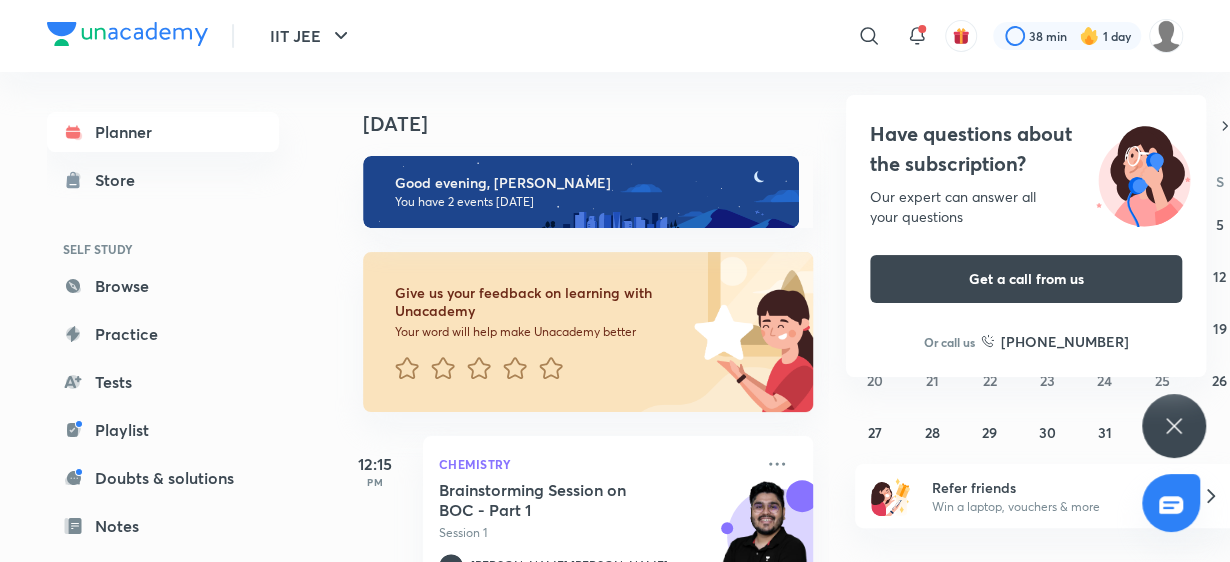 click on "Have questions about the subscription? Our expert can answer all your questions Get a call from us Or call us [PHONE_NUMBER]" at bounding box center [1174, 426] 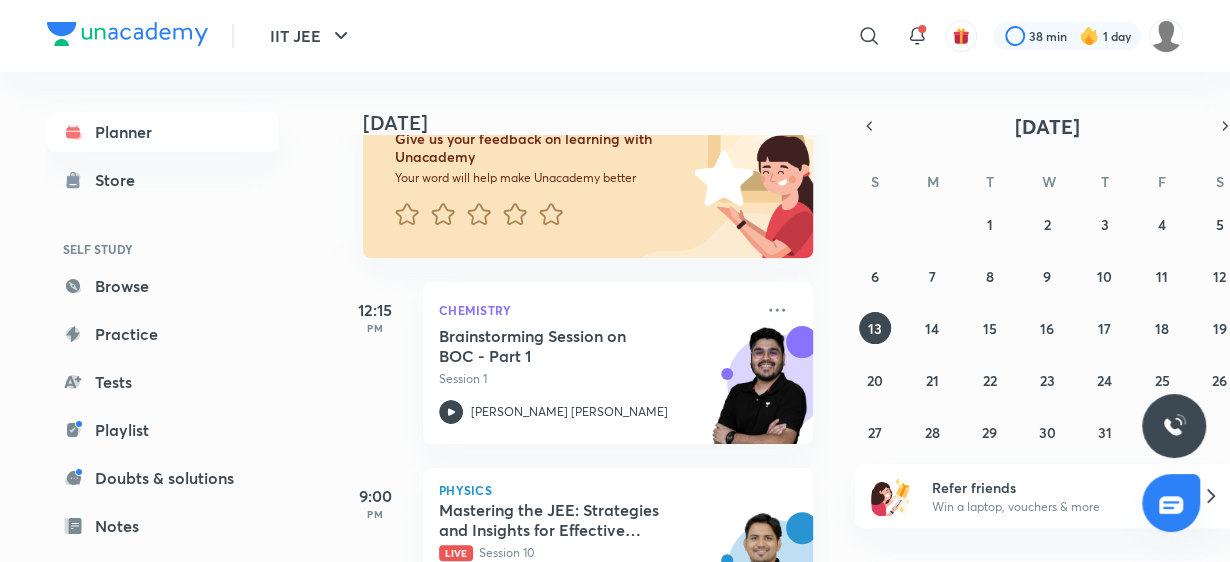 scroll, scrollTop: 237, scrollLeft: 0, axis: vertical 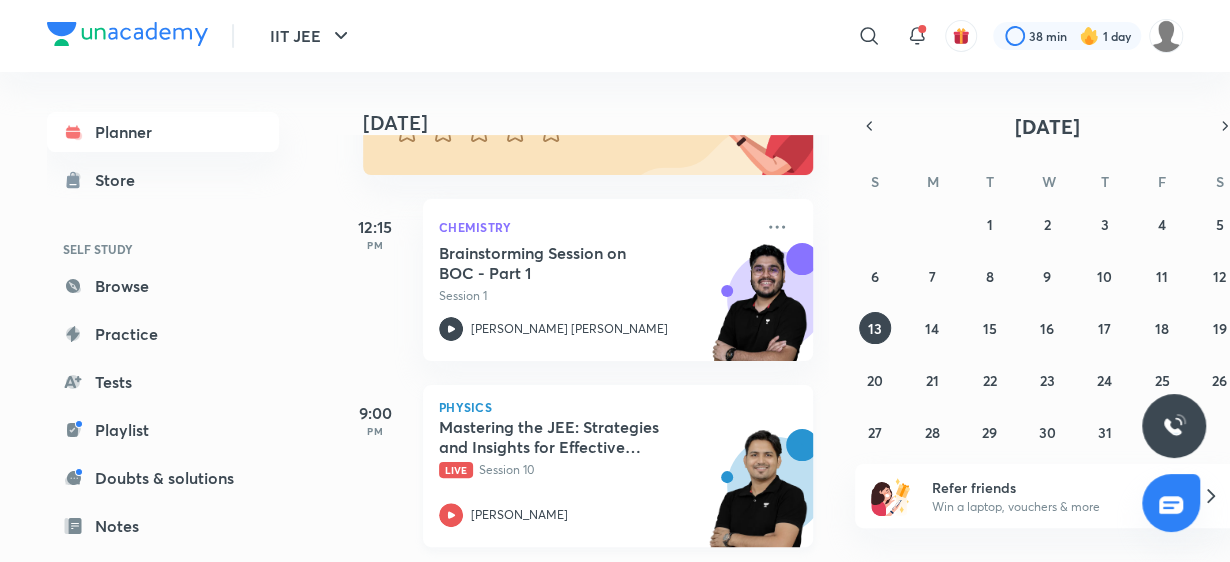 click 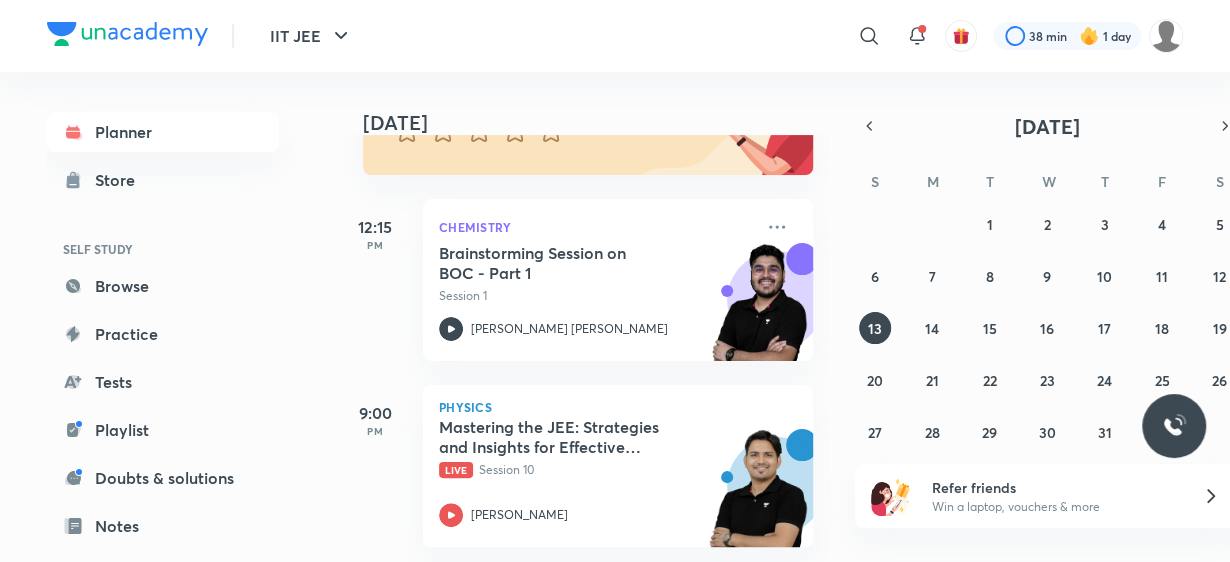 drag, startPoint x: 1238, startPoint y: 465, endPoint x: 1238, endPoint y: 532, distance: 67 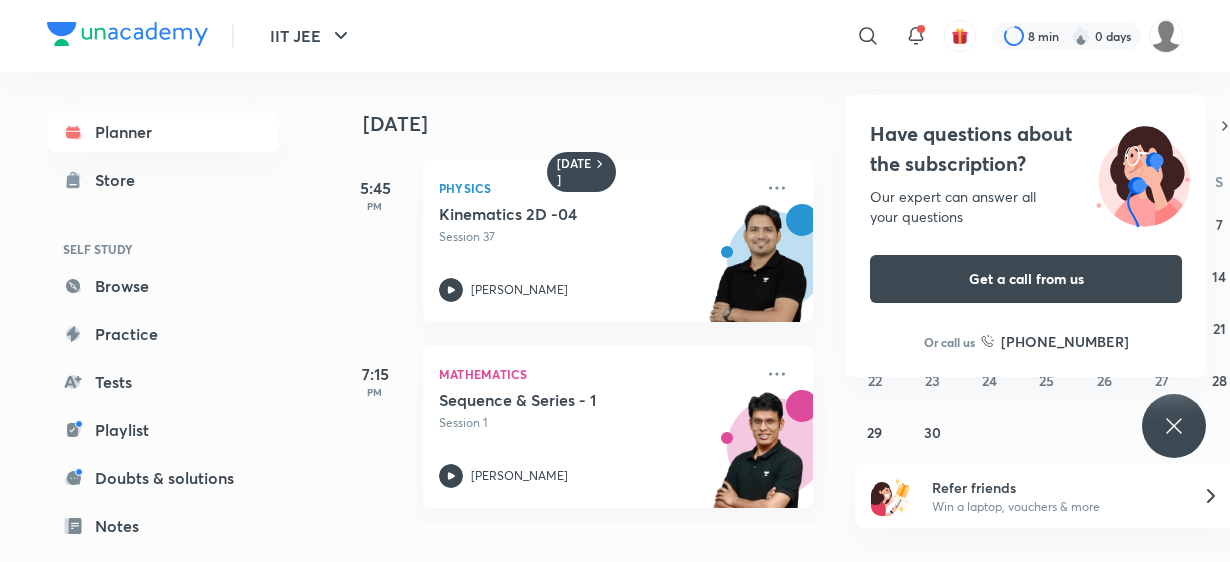 scroll, scrollTop: 0, scrollLeft: 0, axis: both 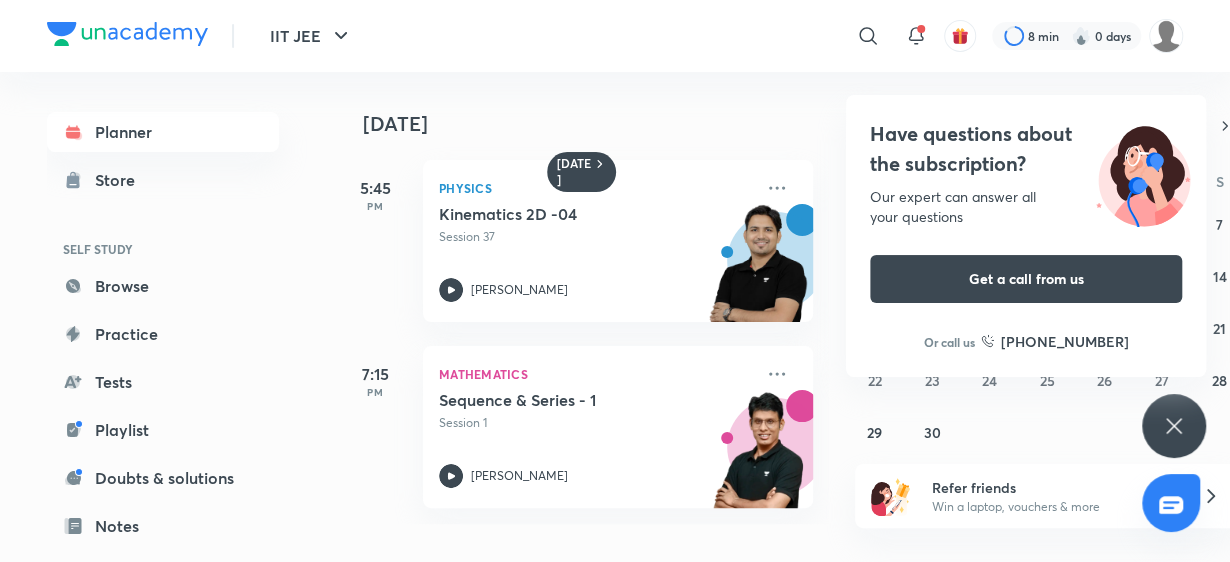 click at bounding box center (1081, 36) 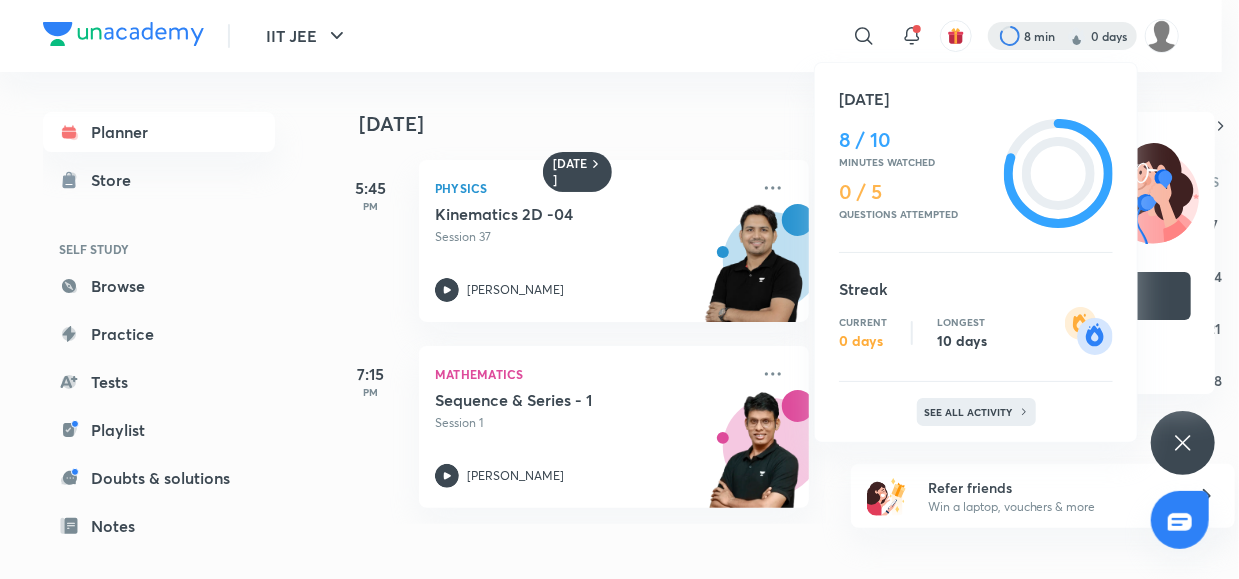 click on "See all activity" at bounding box center (971, 412) 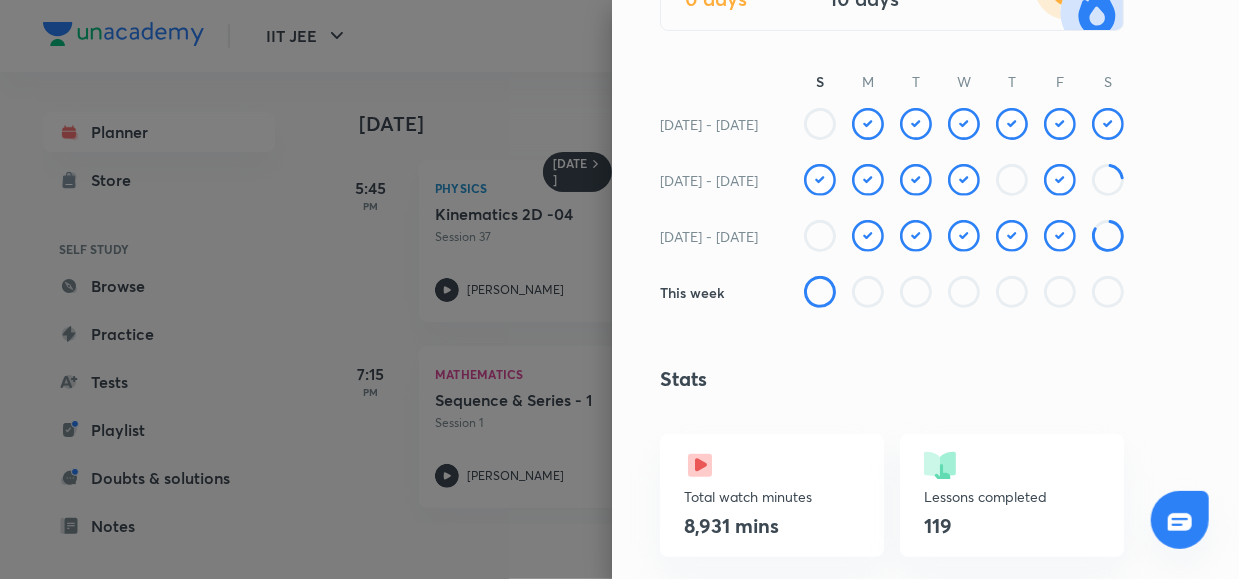 scroll, scrollTop: 225, scrollLeft: 0, axis: vertical 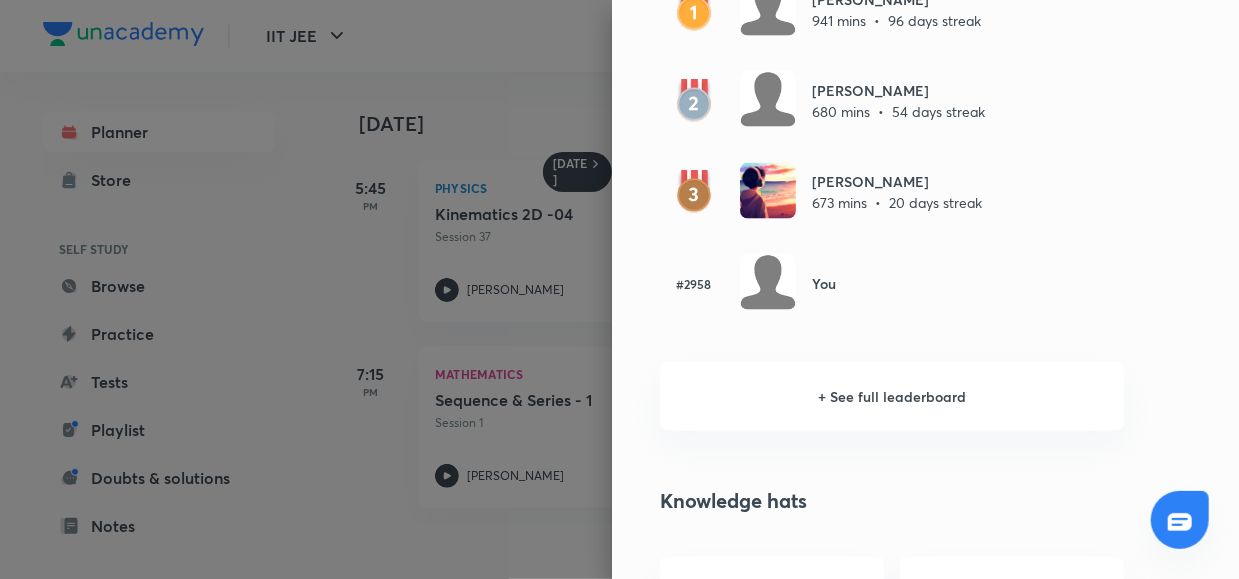 click at bounding box center [619, 289] 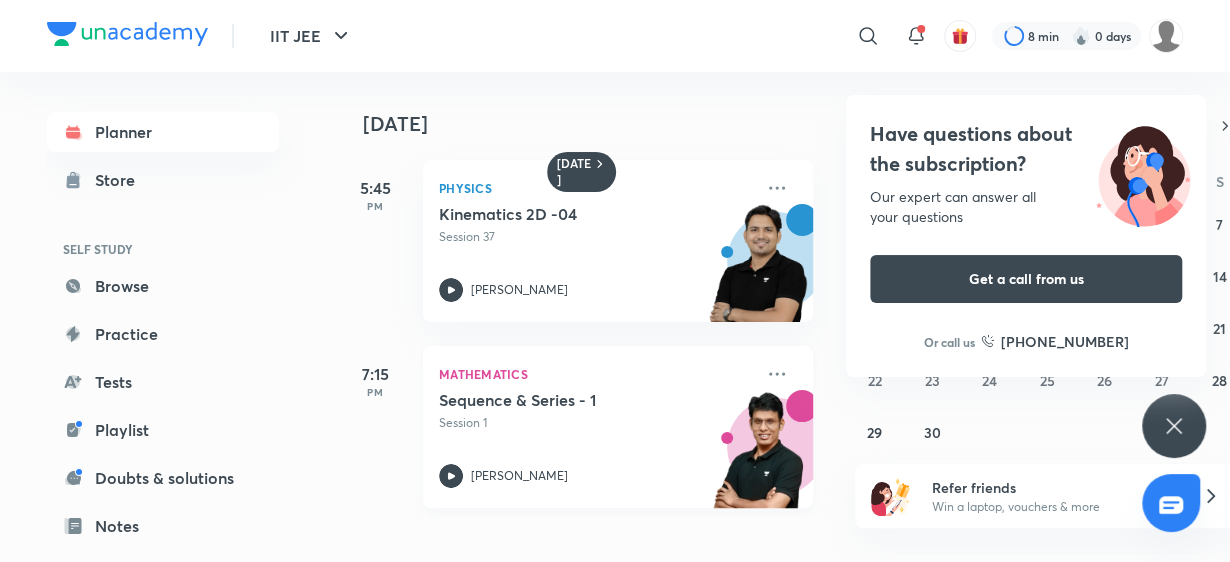 click 